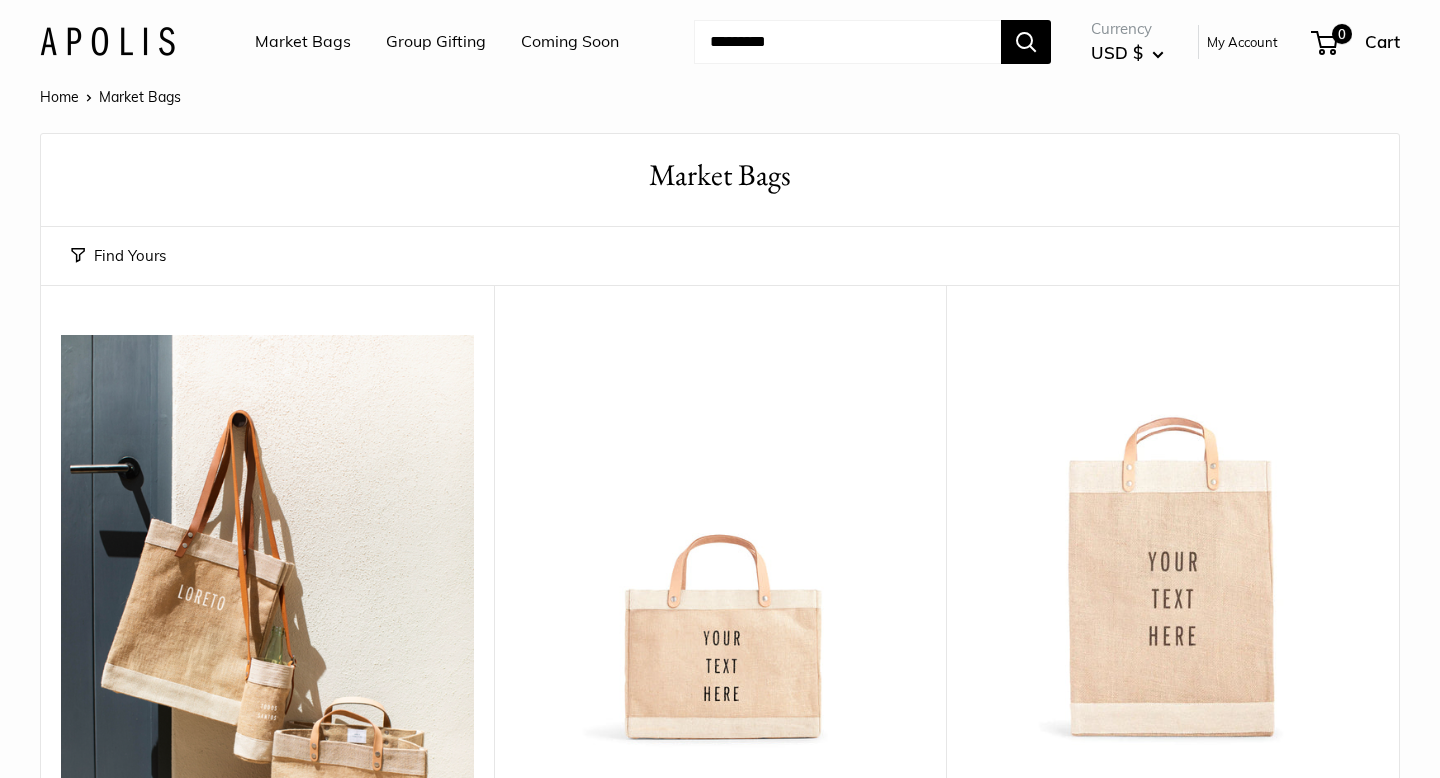 scroll, scrollTop: 0, scrollLeft: 0, axis: both 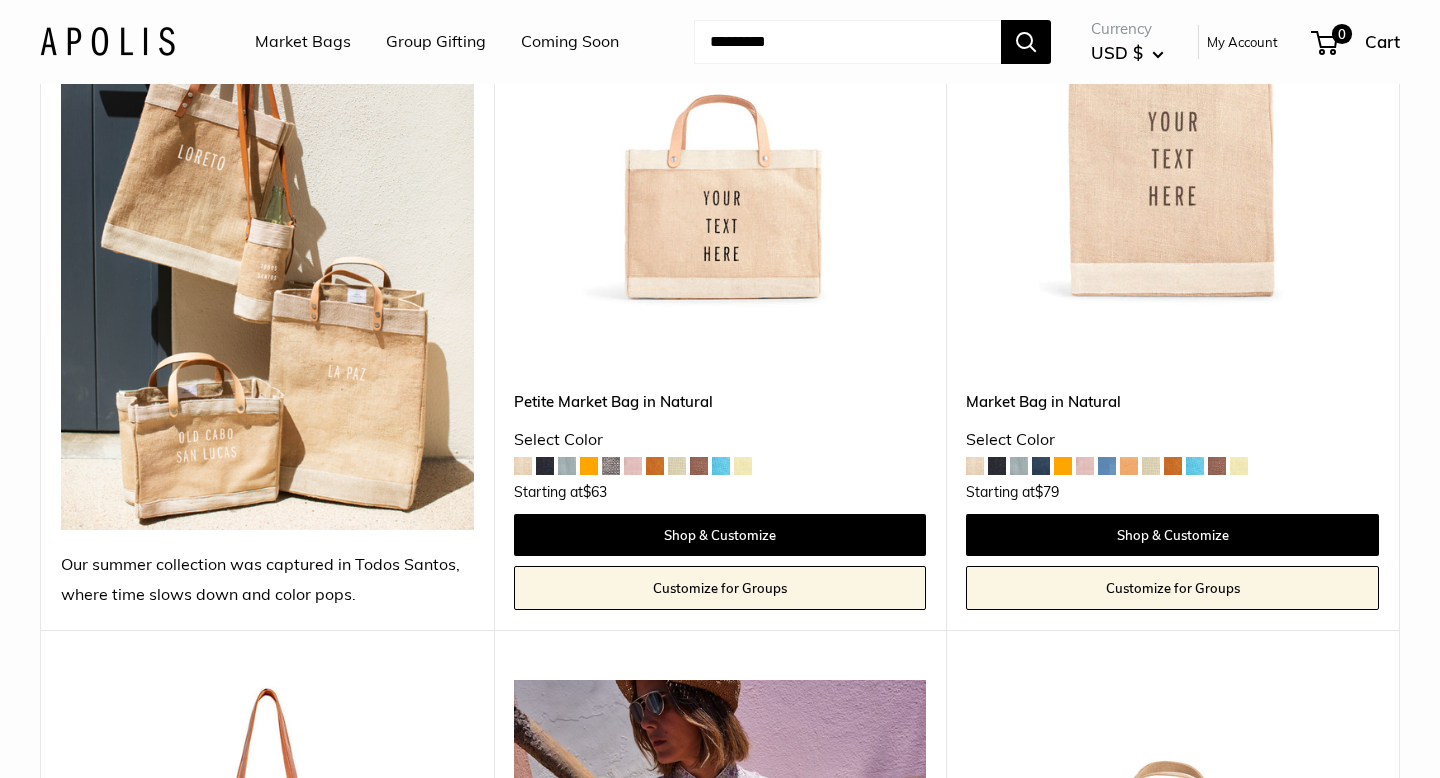 click at bounding box center (611, 466) 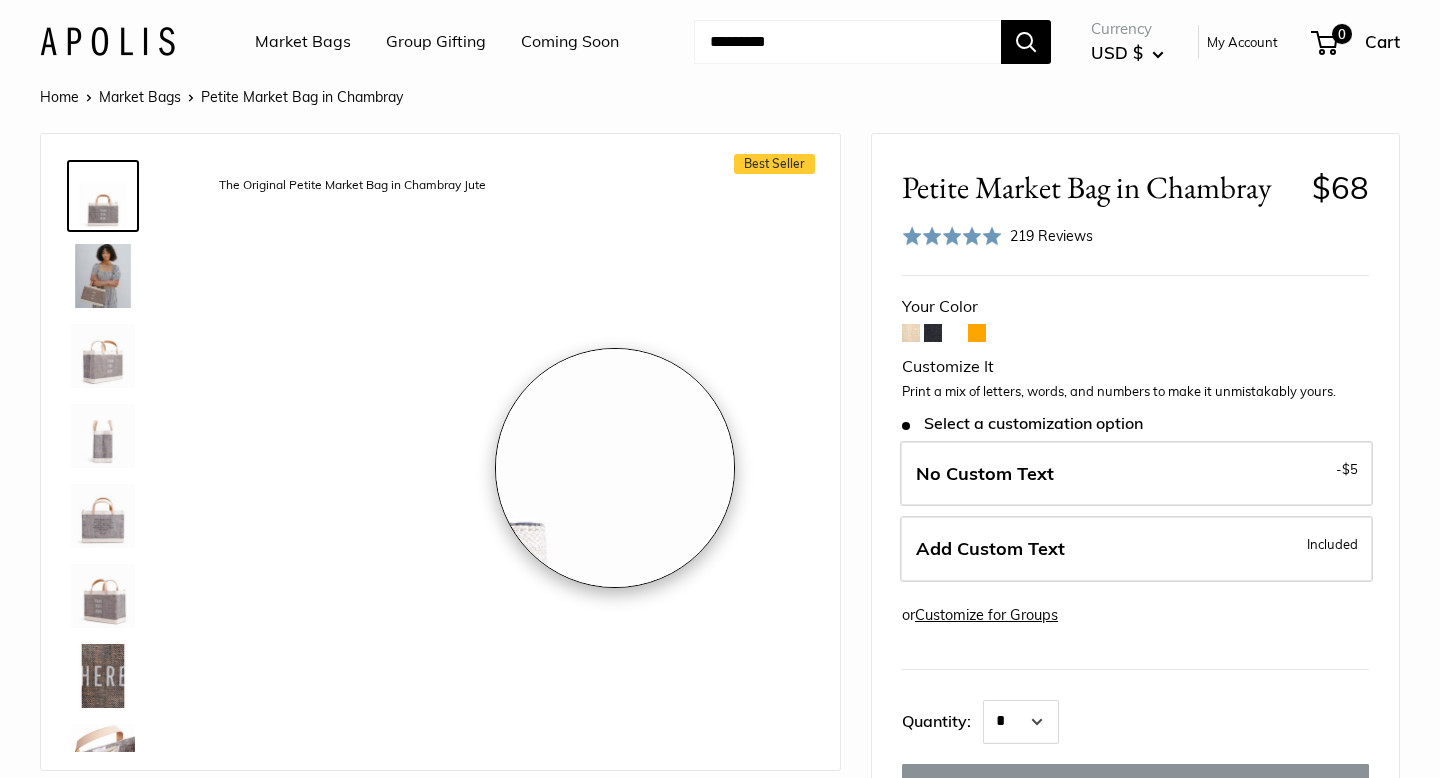 scroll, scrollTop: 0, scrollLeft: 0, axis: both 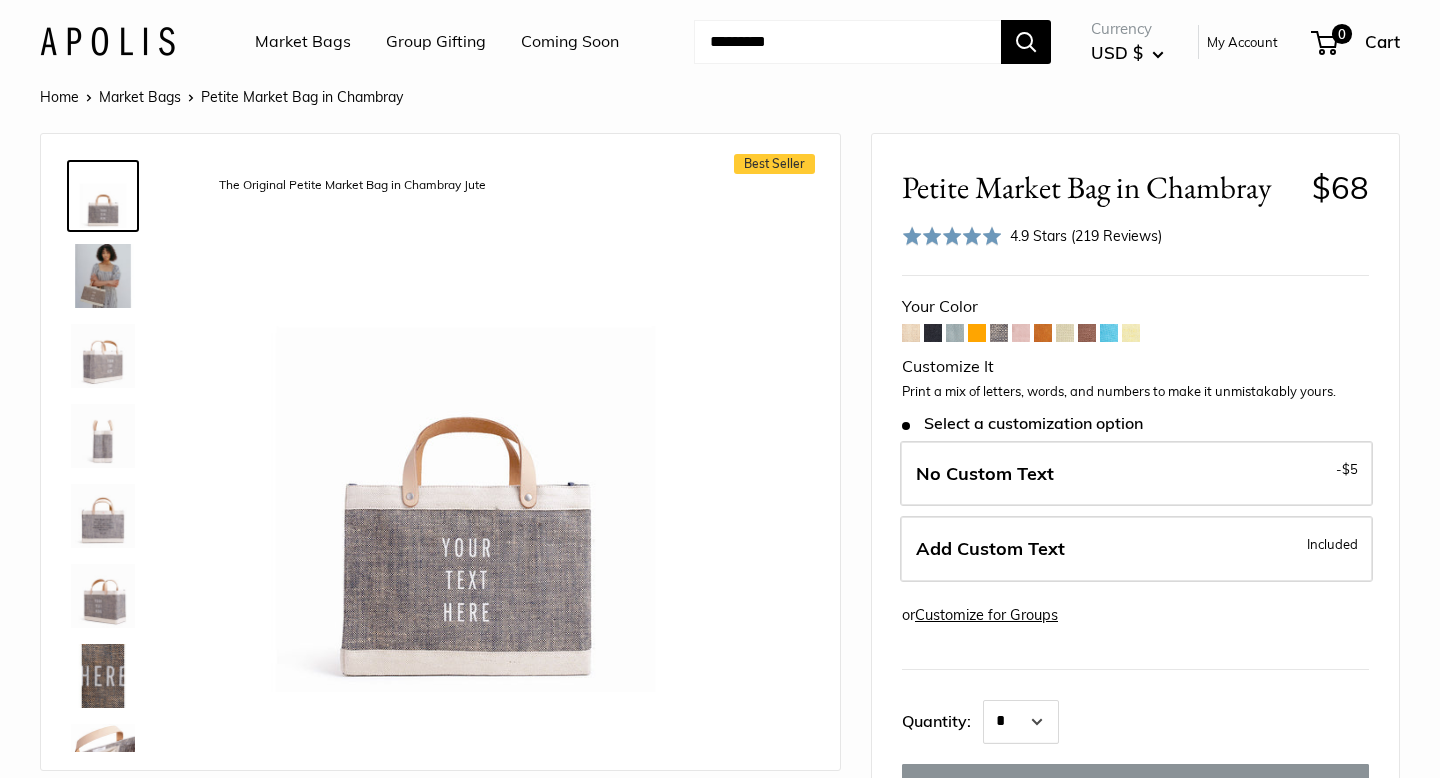 click at bounding box center [999, 333] 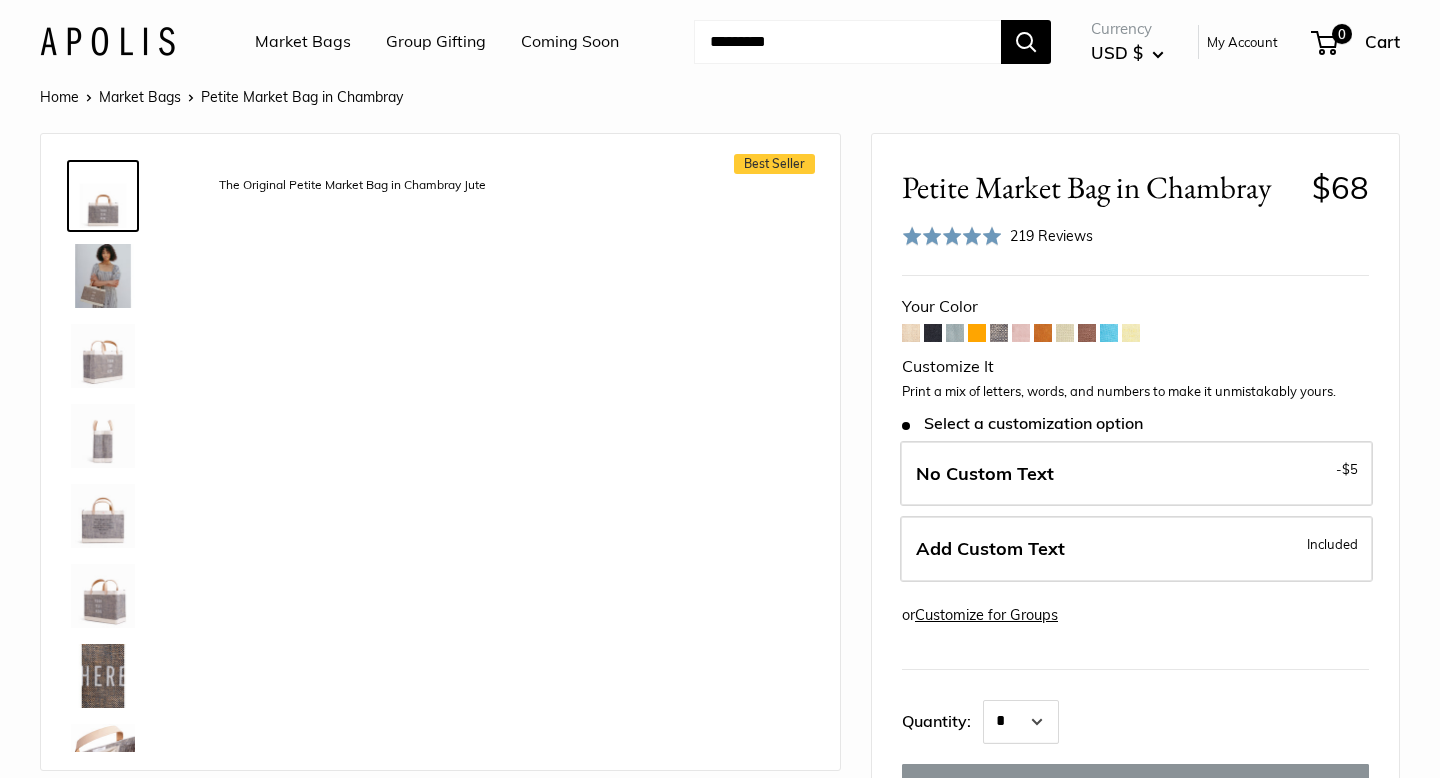 scroll, scrollTop: 0, scrollLeft: 0, axis: both 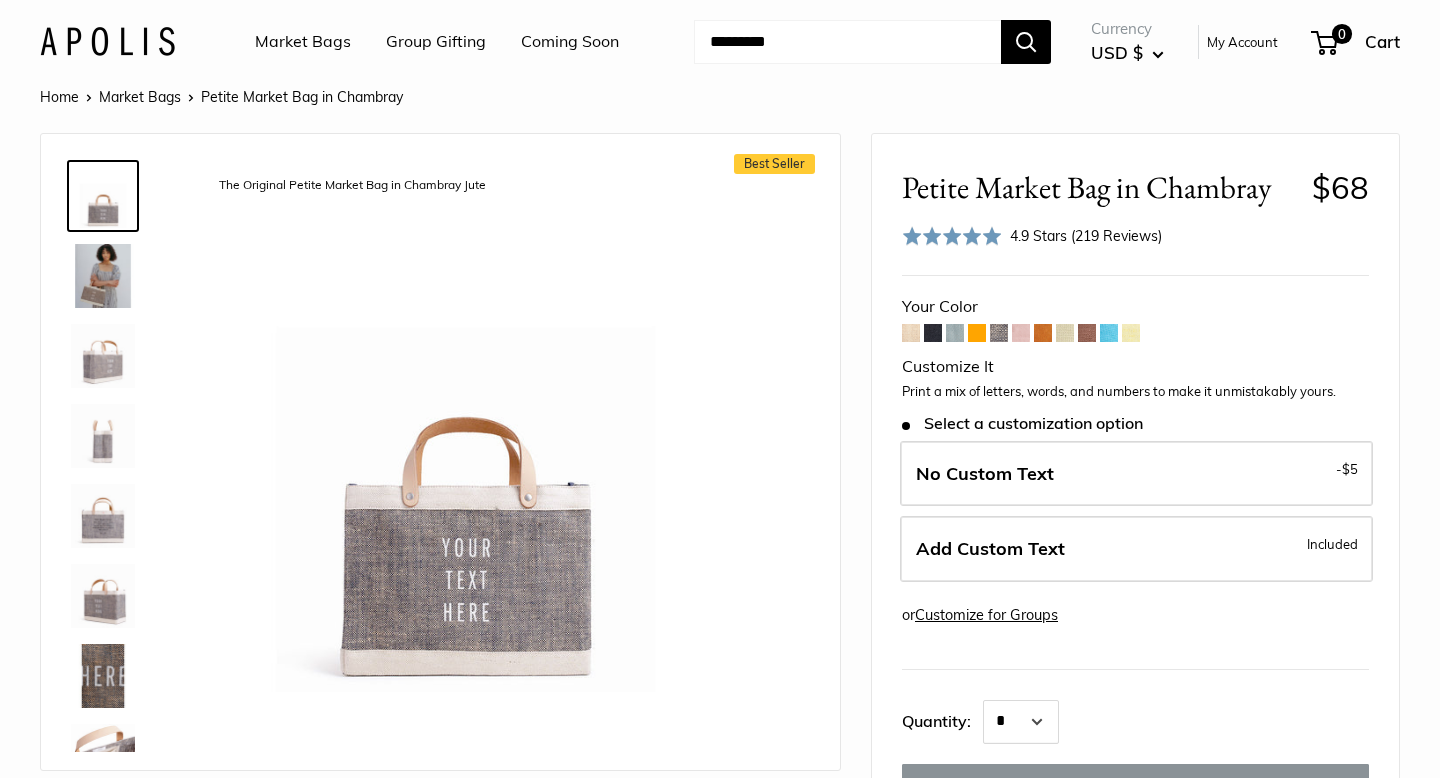 click at bounding box center [1087, 333] 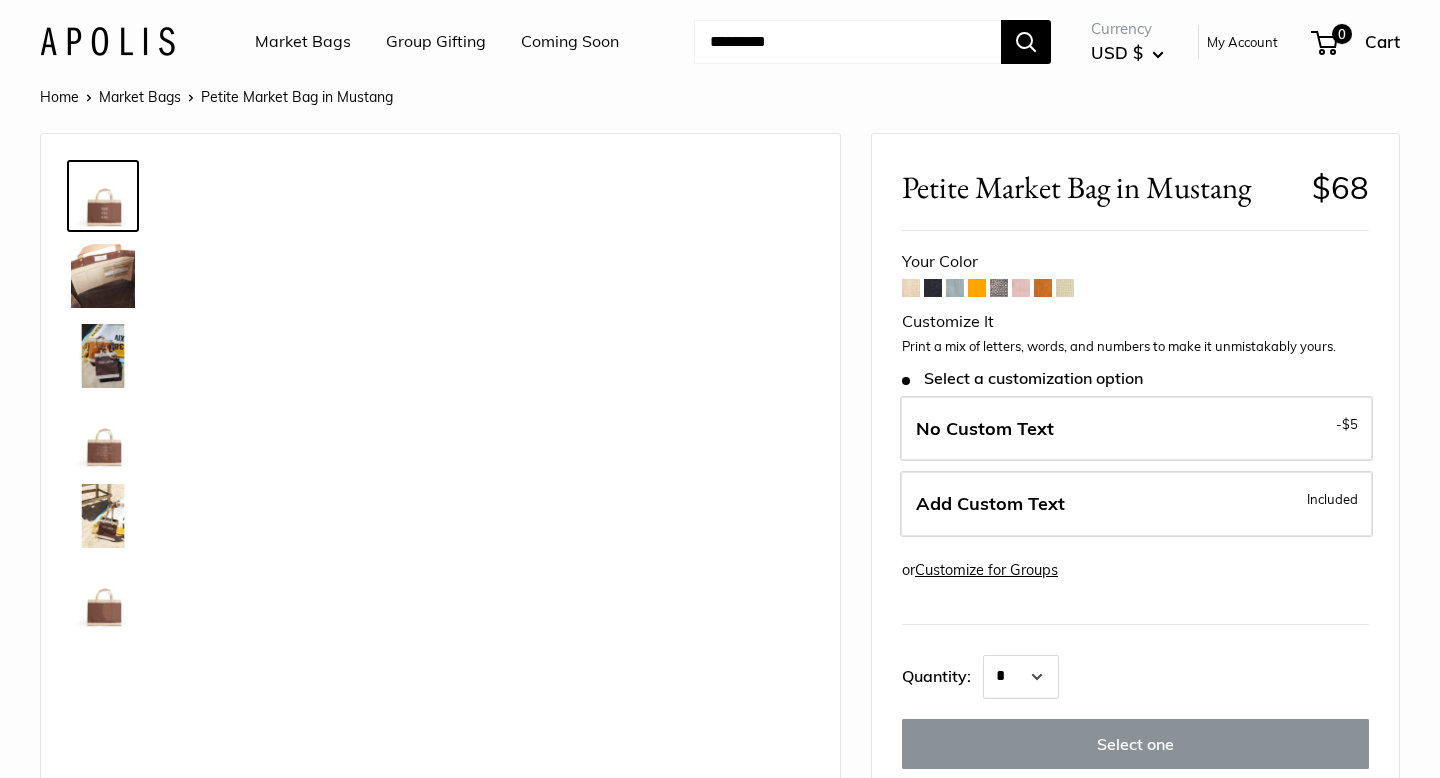 scroll, scrollTop: 0, scrollLeft: 0, axis: both 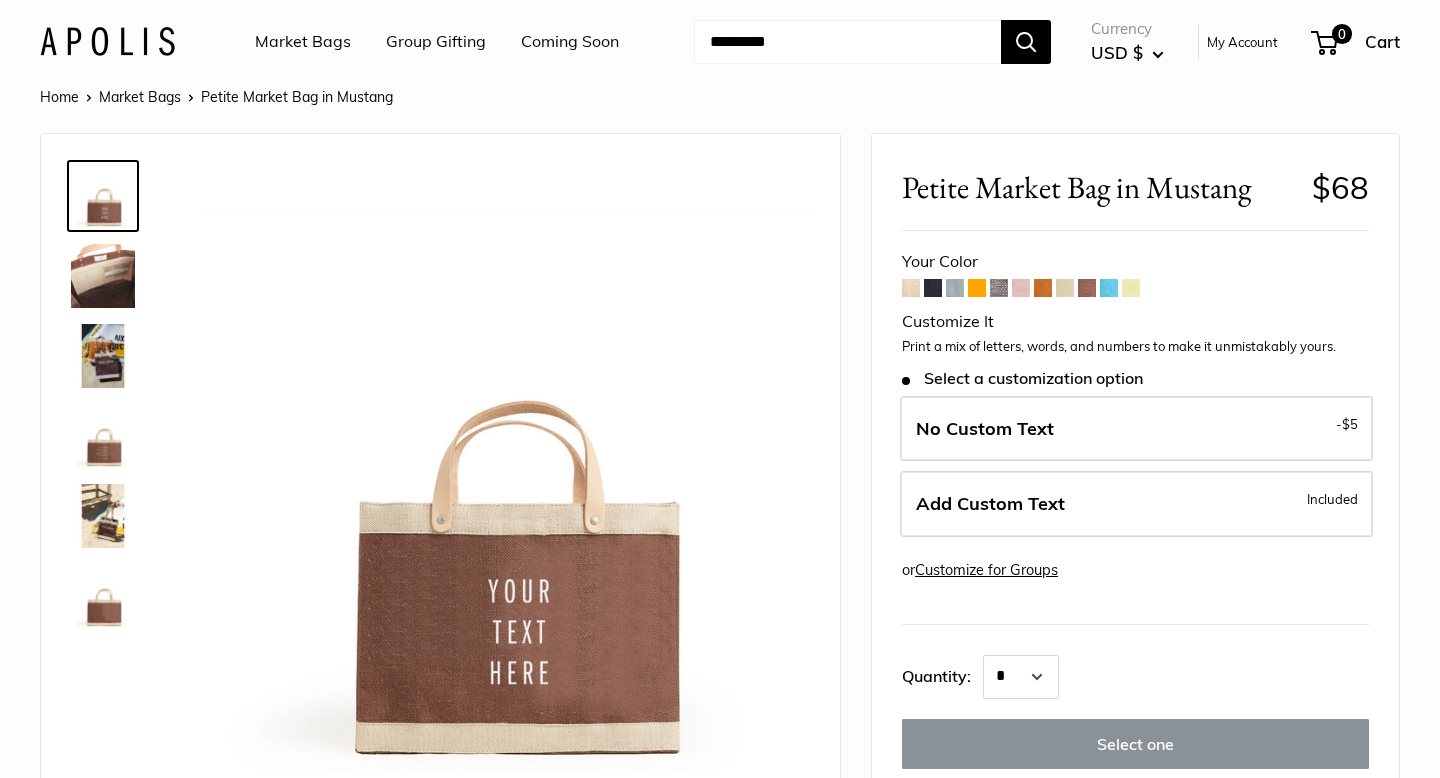 click at bounding box center (1109, 288) 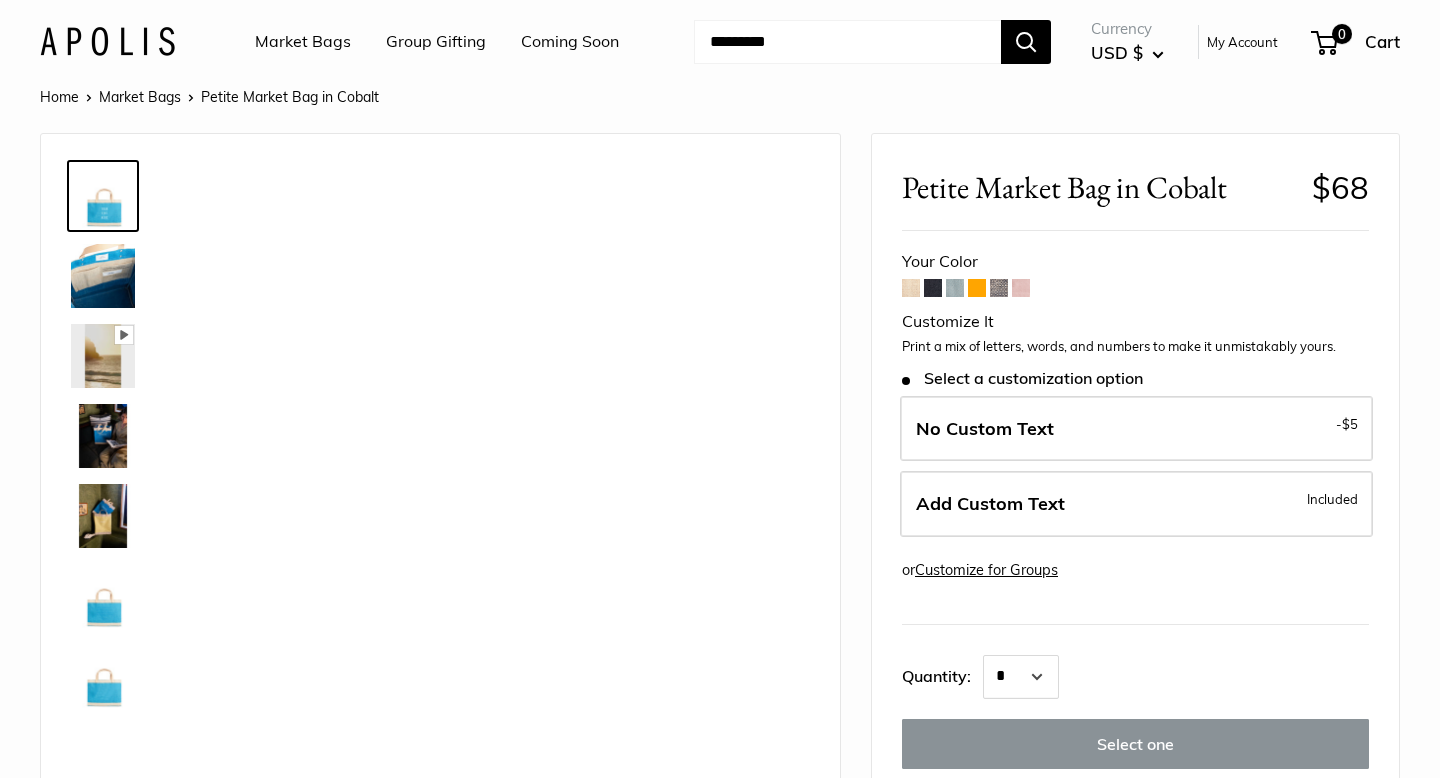 scroll, scrollTop: 0, scrollLeft: 0, axis: both 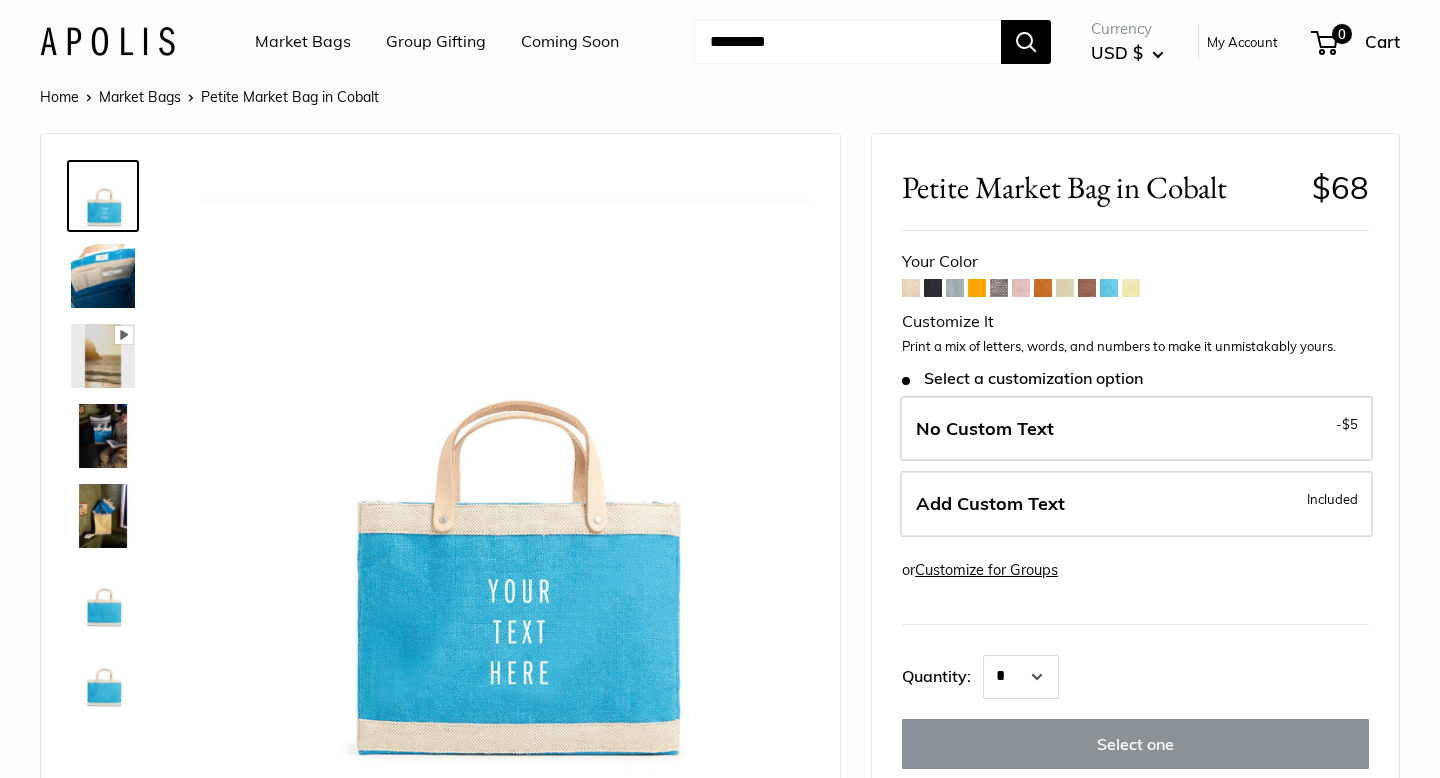 click at bounding box center (1131, 288) 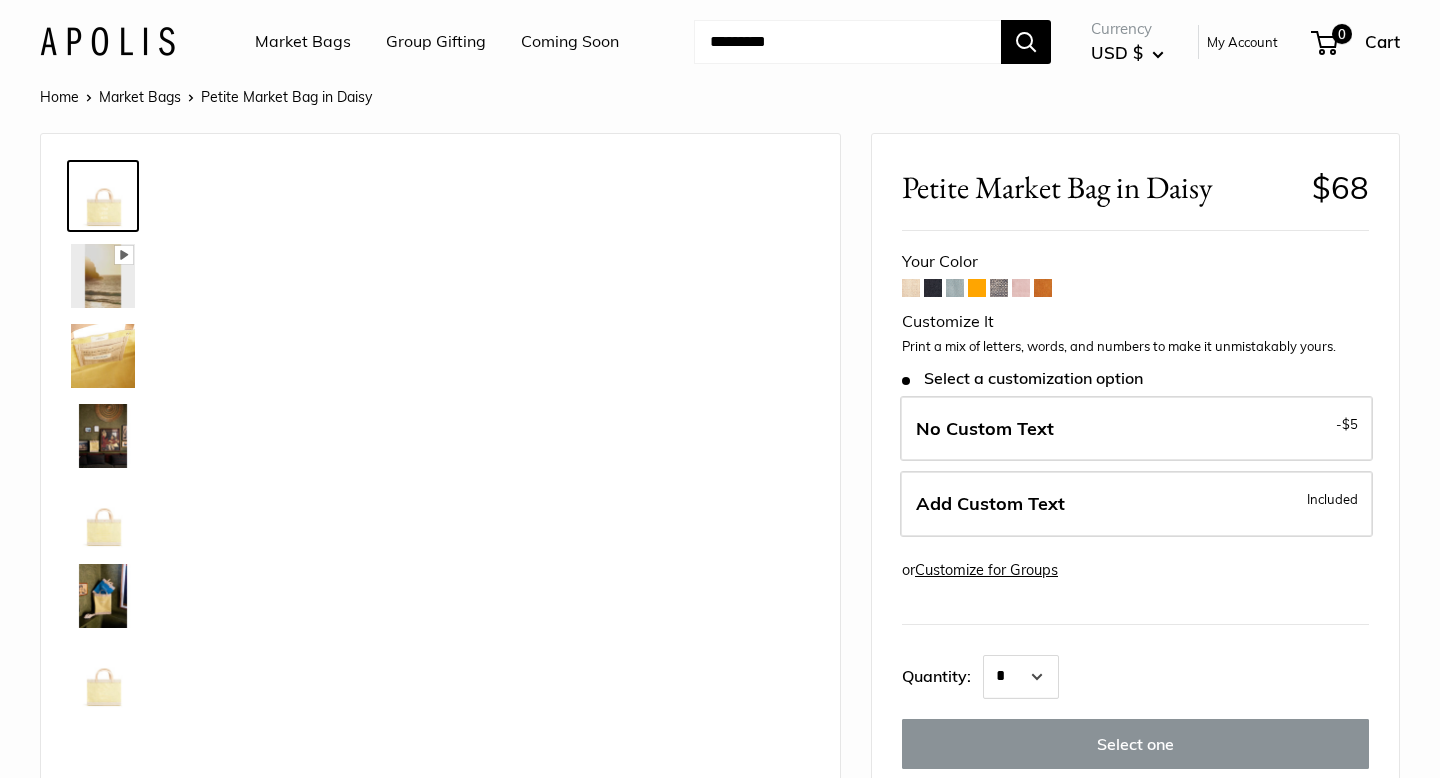 scroll, scrollTop: 0, scrollLeft: 0, axis: both 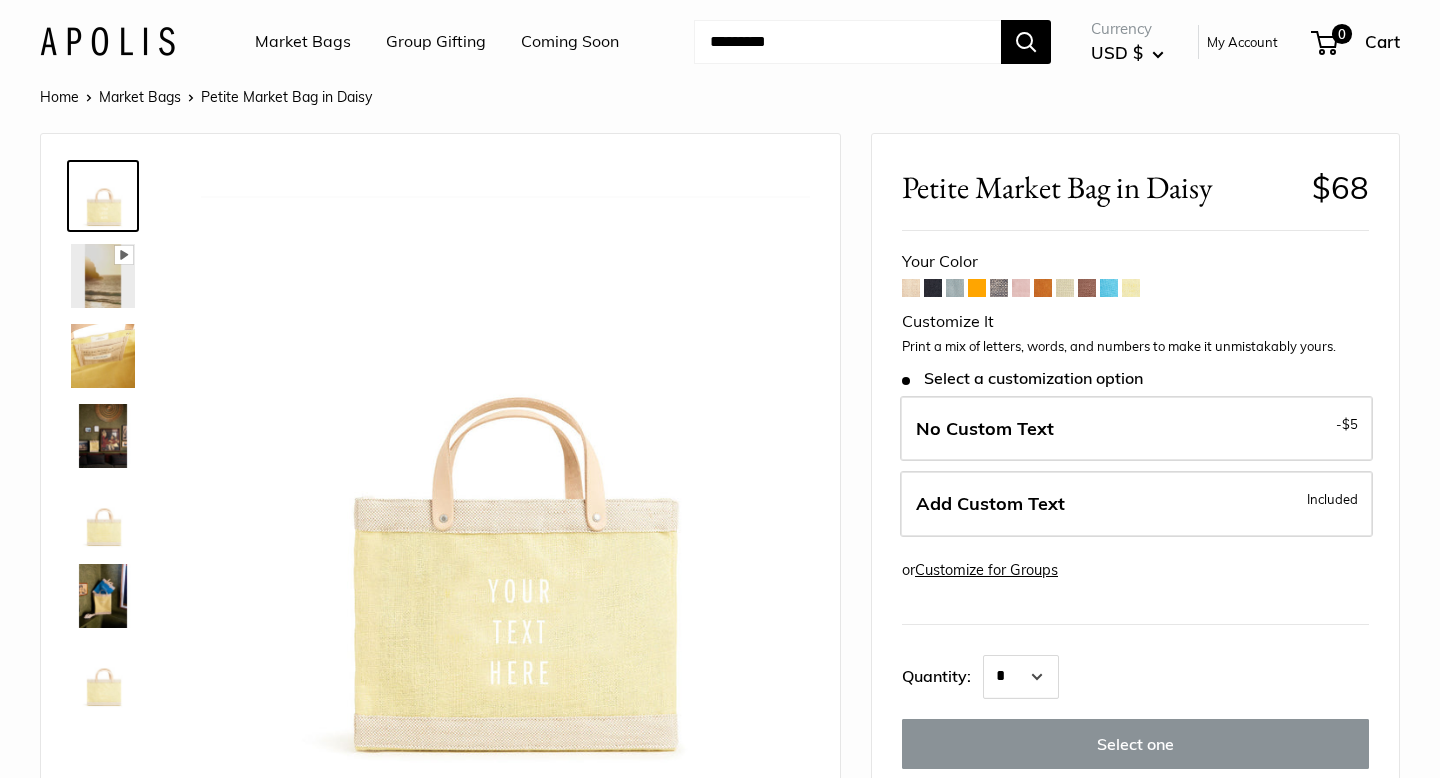 click at bounding box center [103, 356] 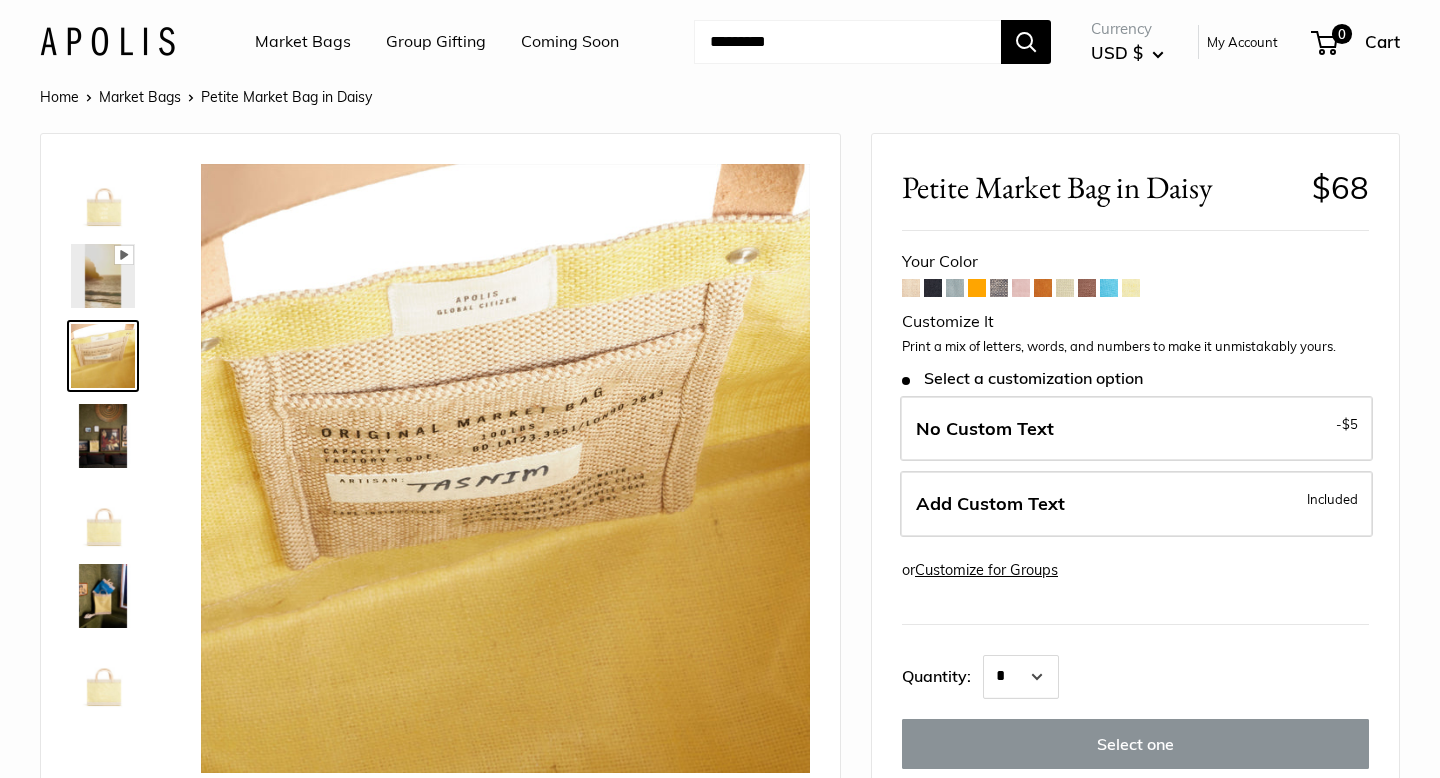click at bounding box center (103, 436) 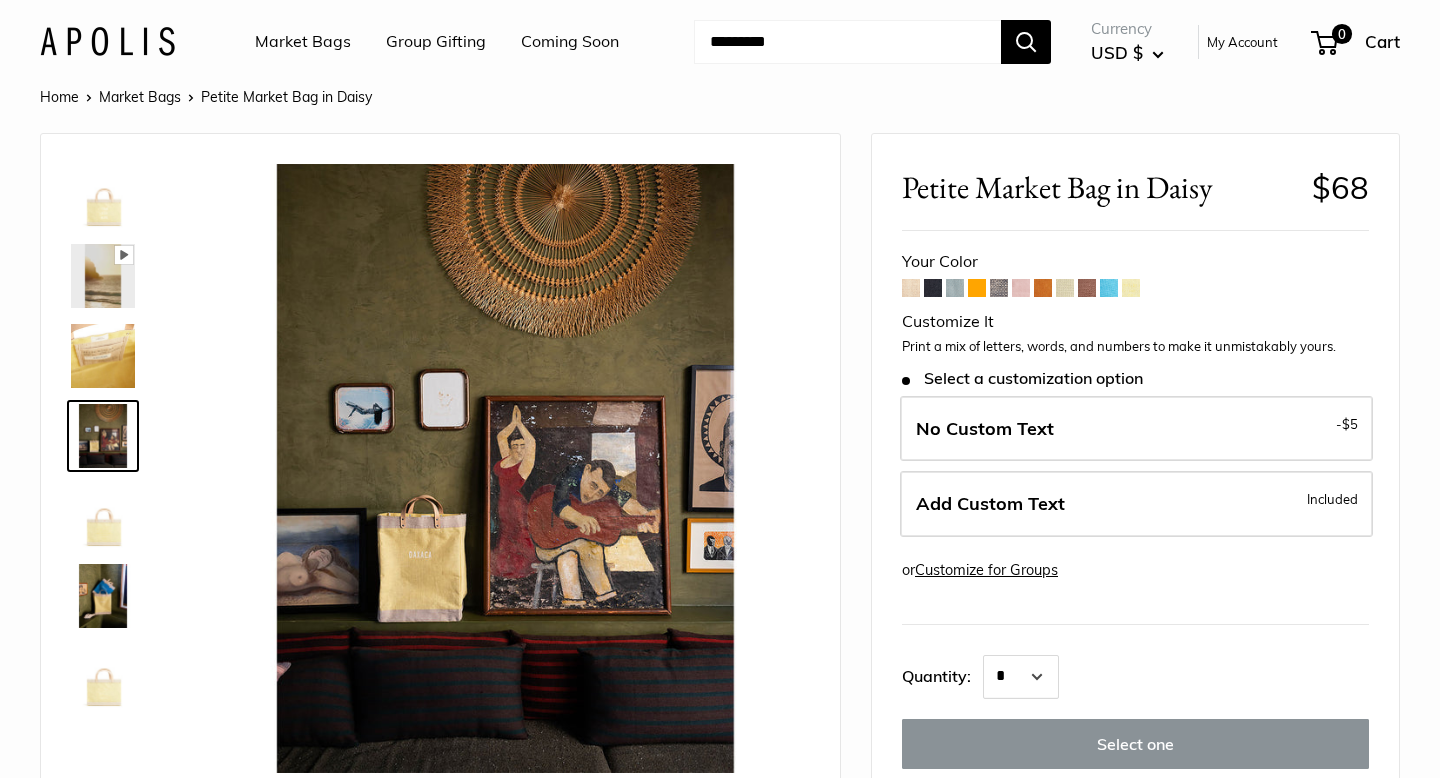 click at bounding box center [103, 516] 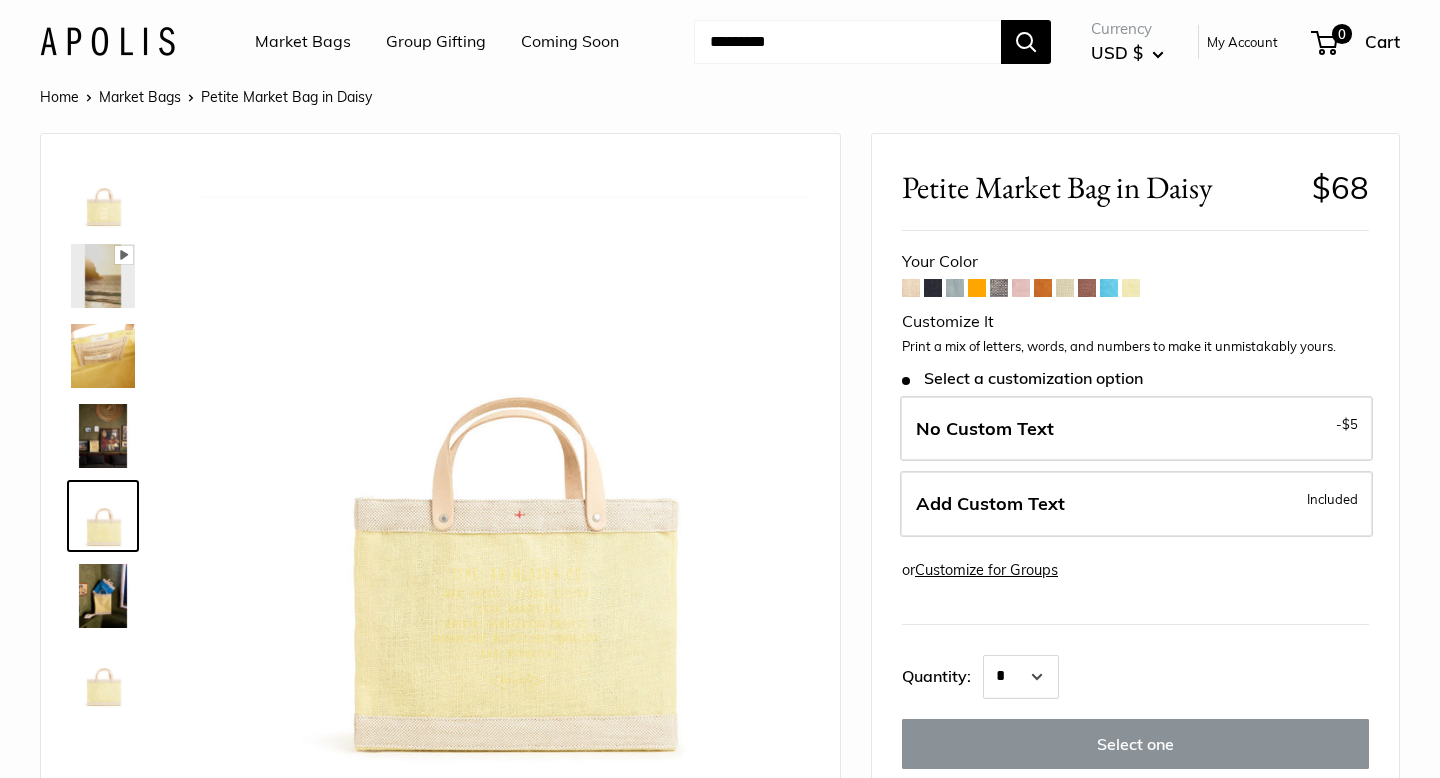click at bounding box center (103, 676) 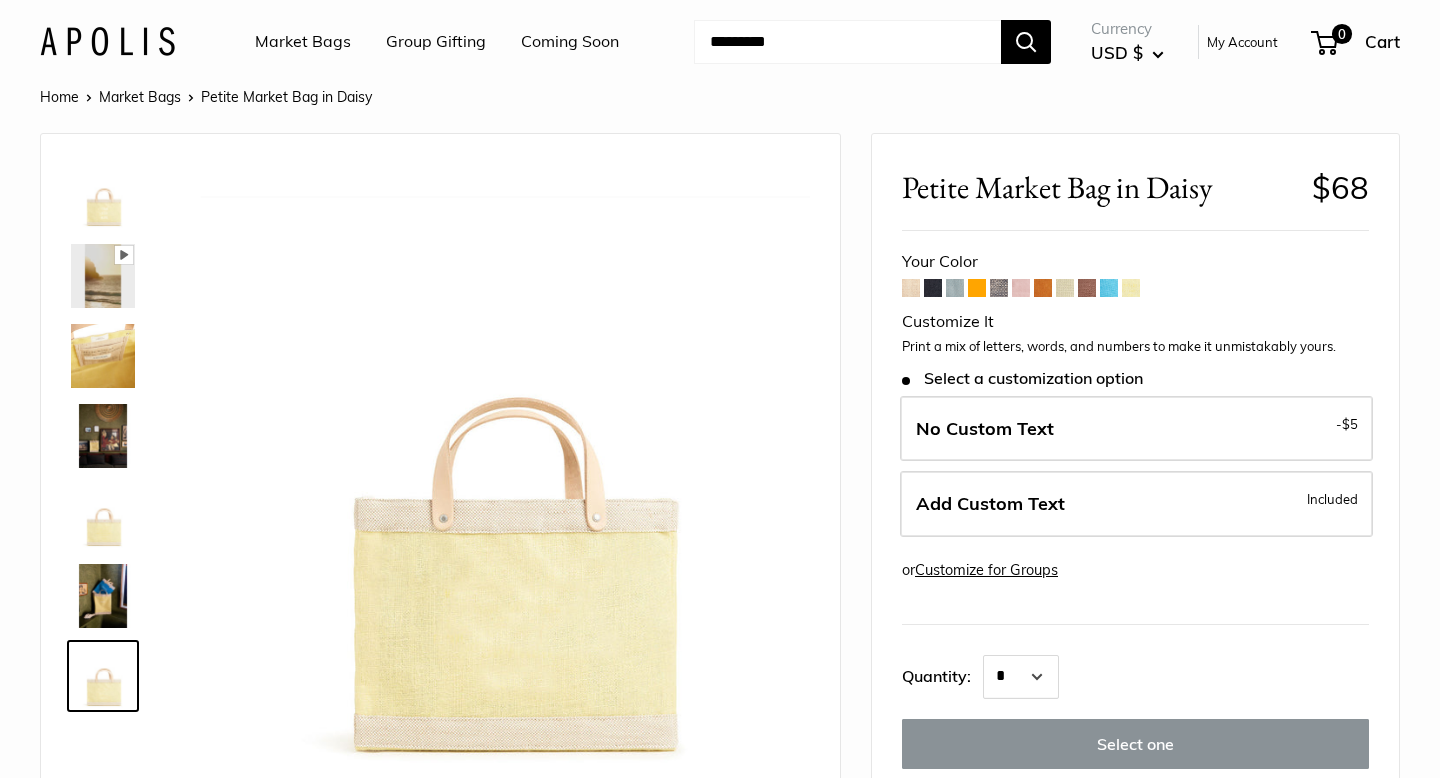 click at bounding box center [103, 196] 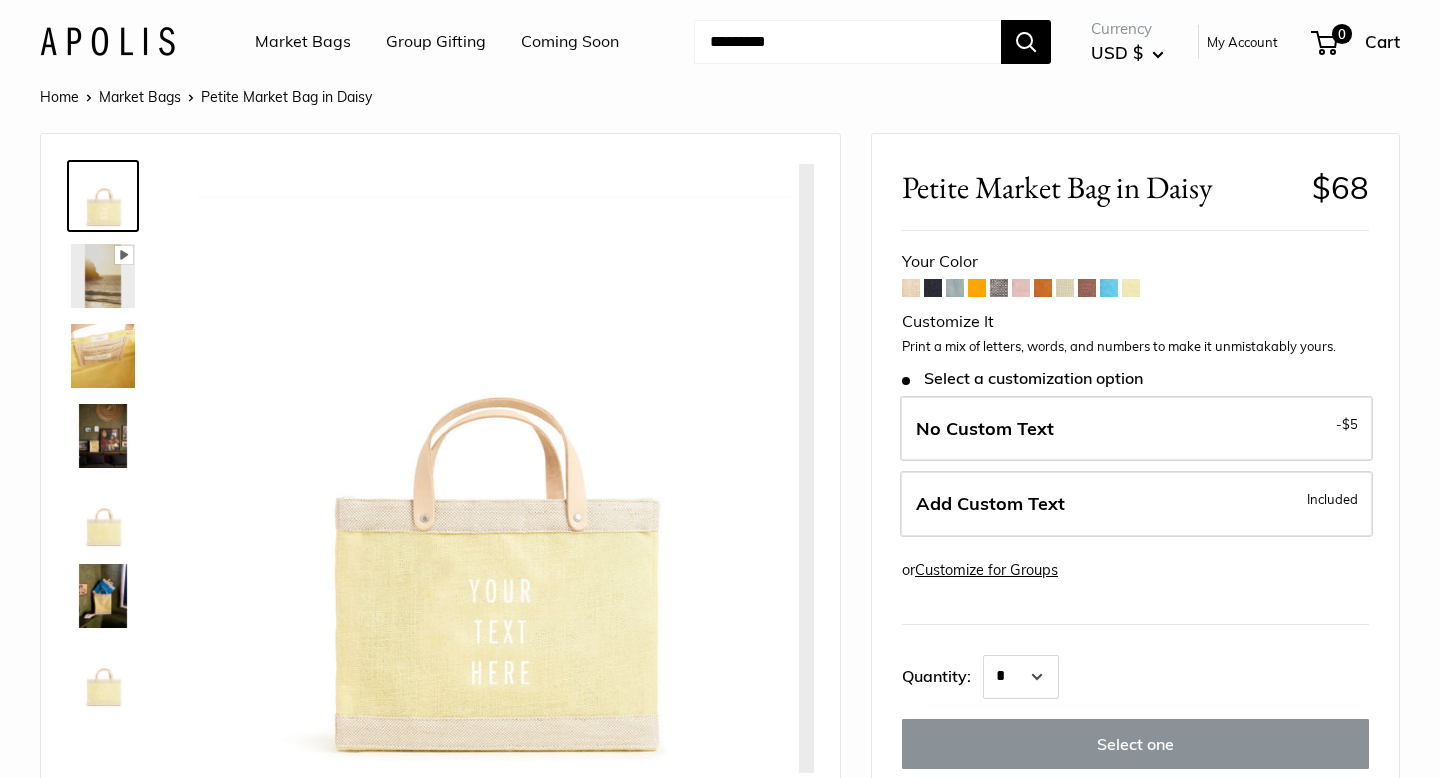 click at bounding box center [103, 356] 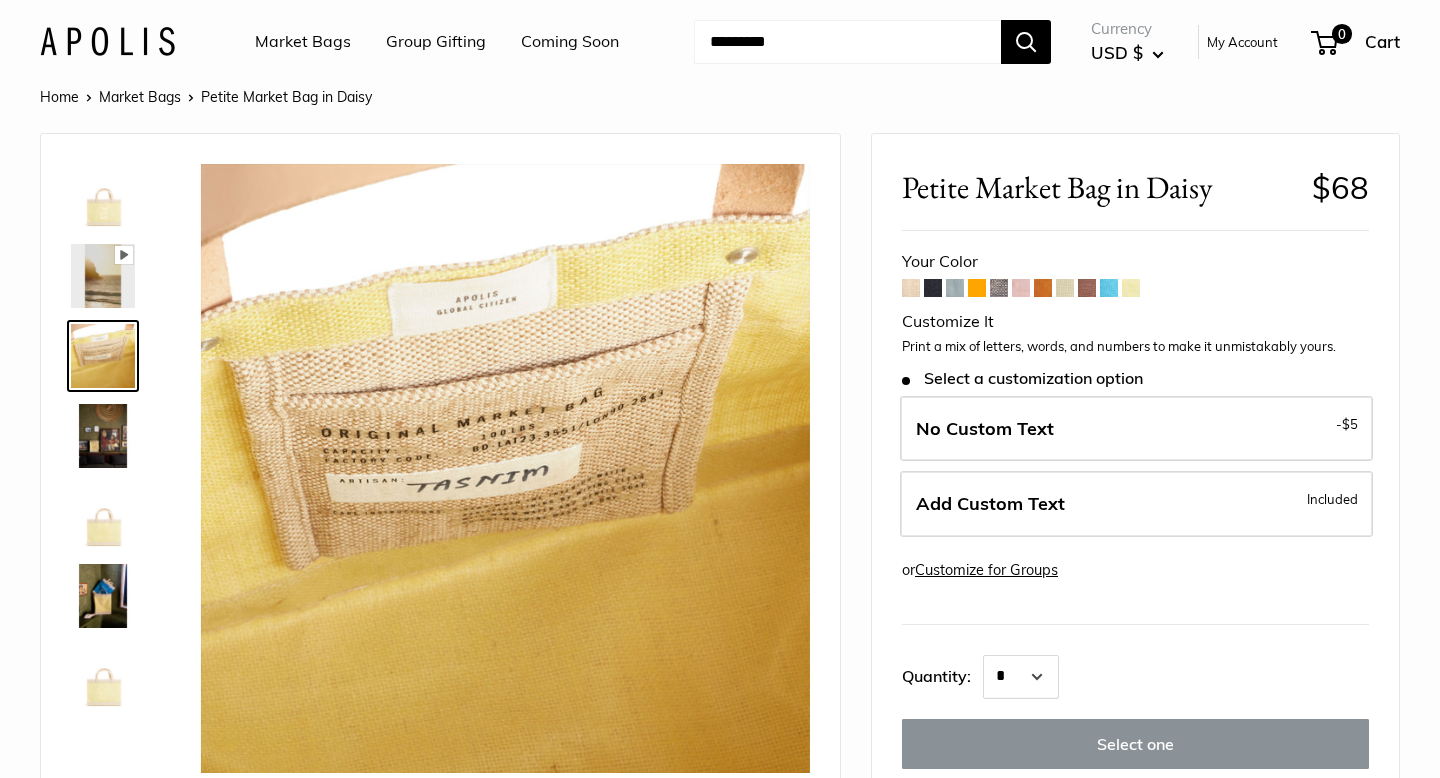 click at bounding box center (911, 288) 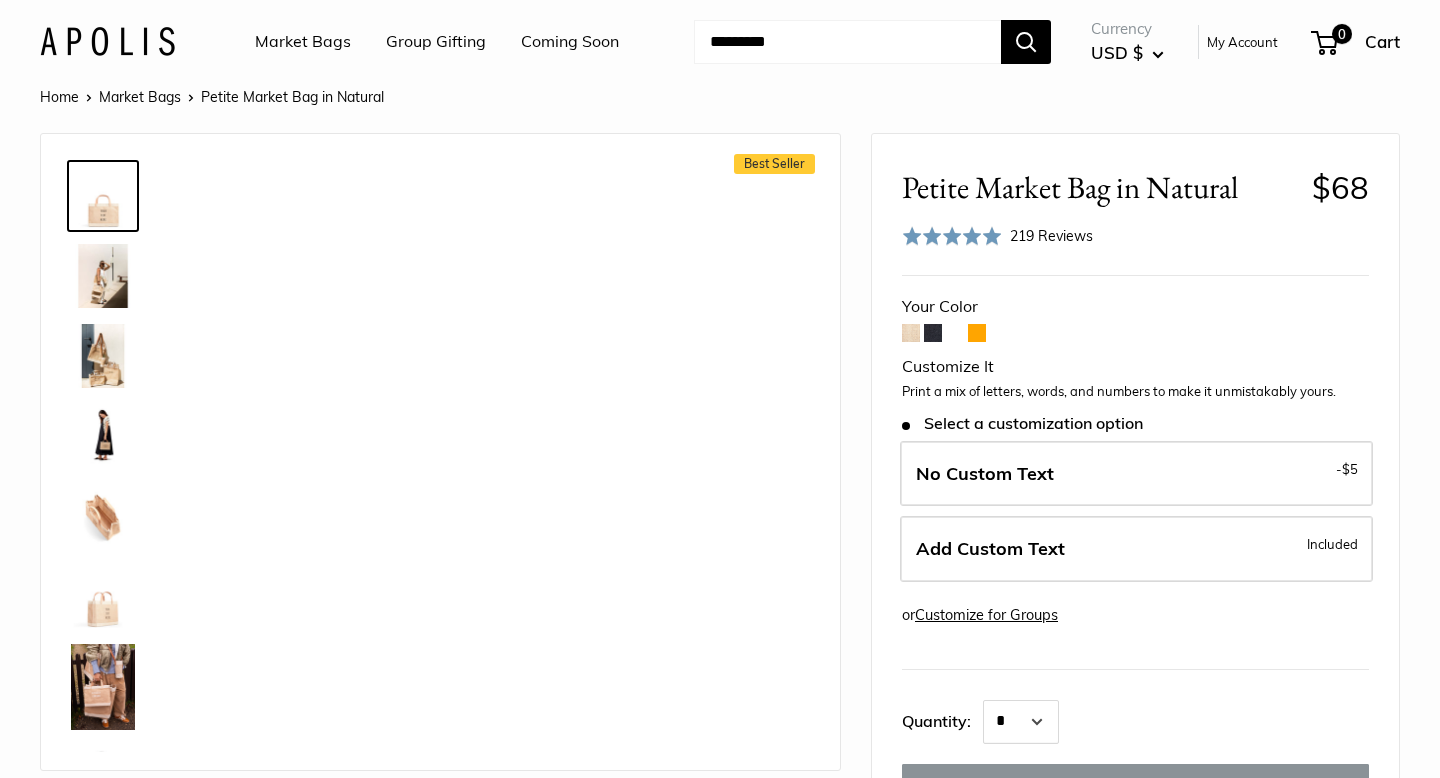 scroll, scrollTop: 0, scrollLeft: 0, axis: both 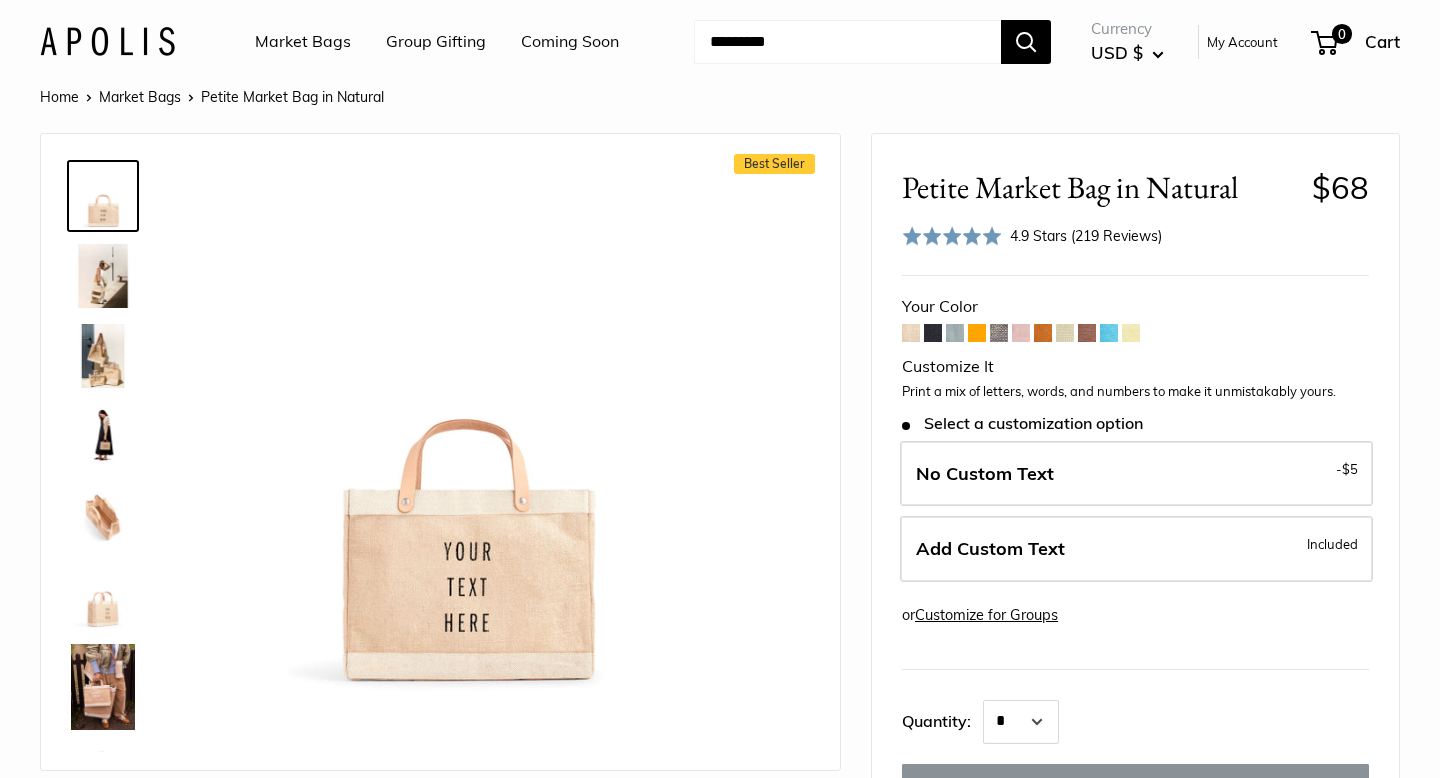 click at bounding box center [103, 516] 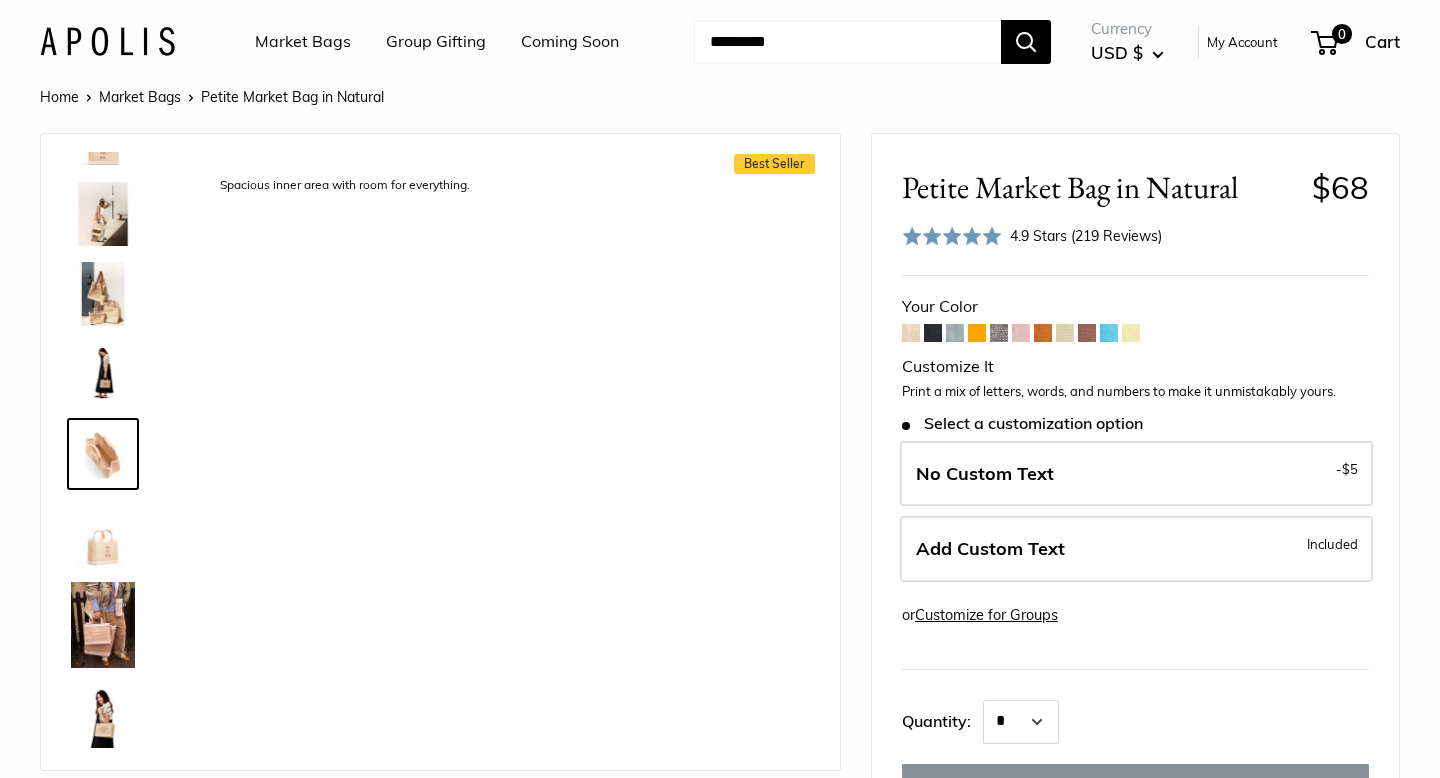 click at bounding box center (103, 534) 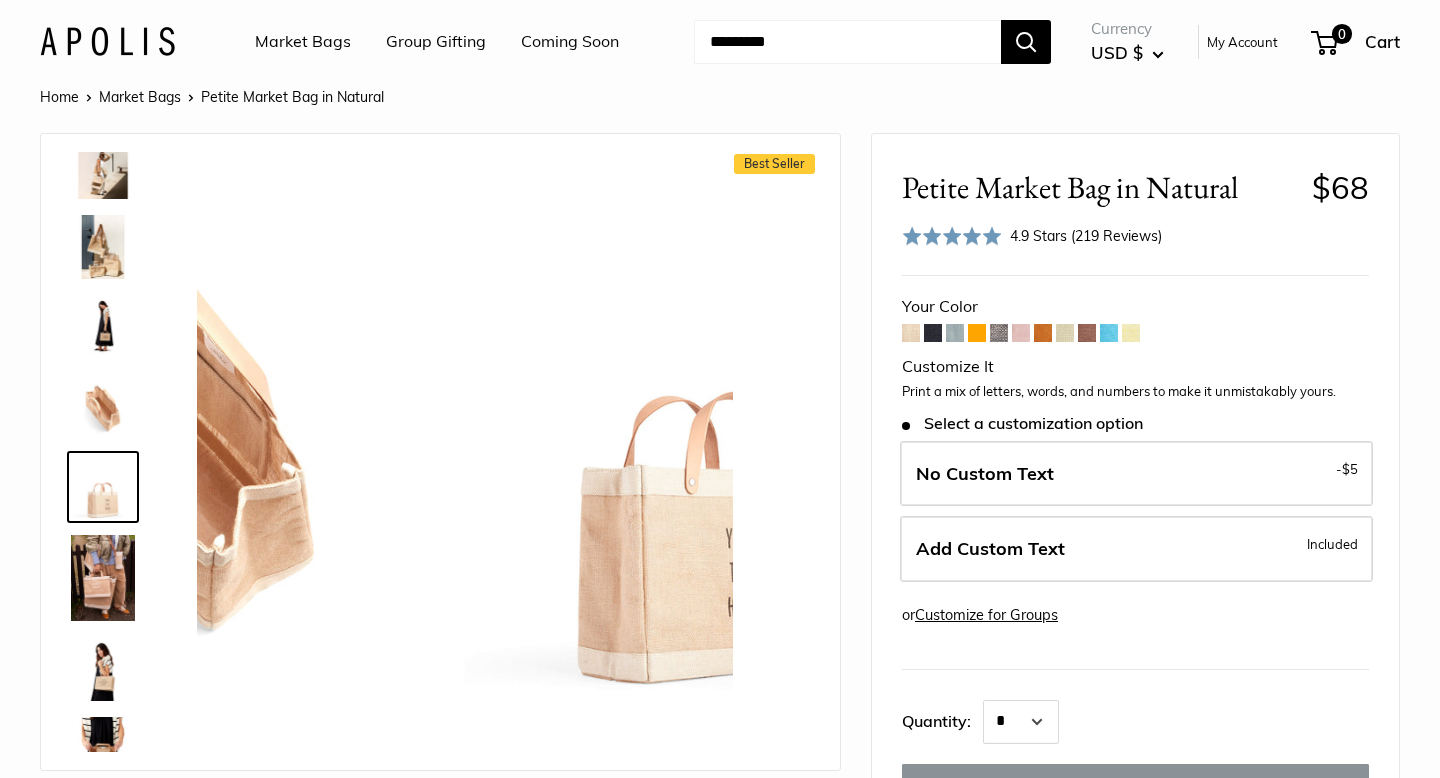scroll, scrollTop: 142, scrollLeft: 0, axis: vertical 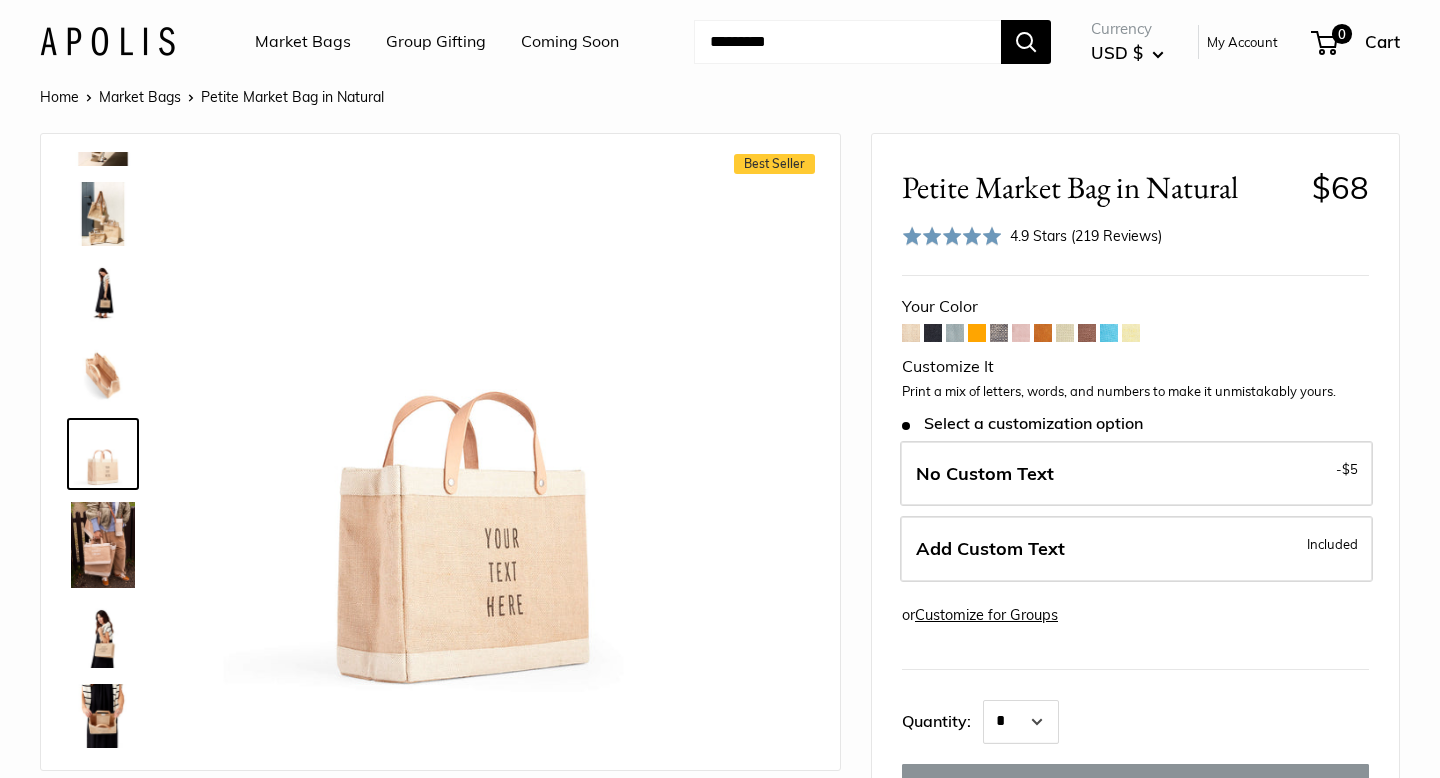 click at bounding box center [103, 545] 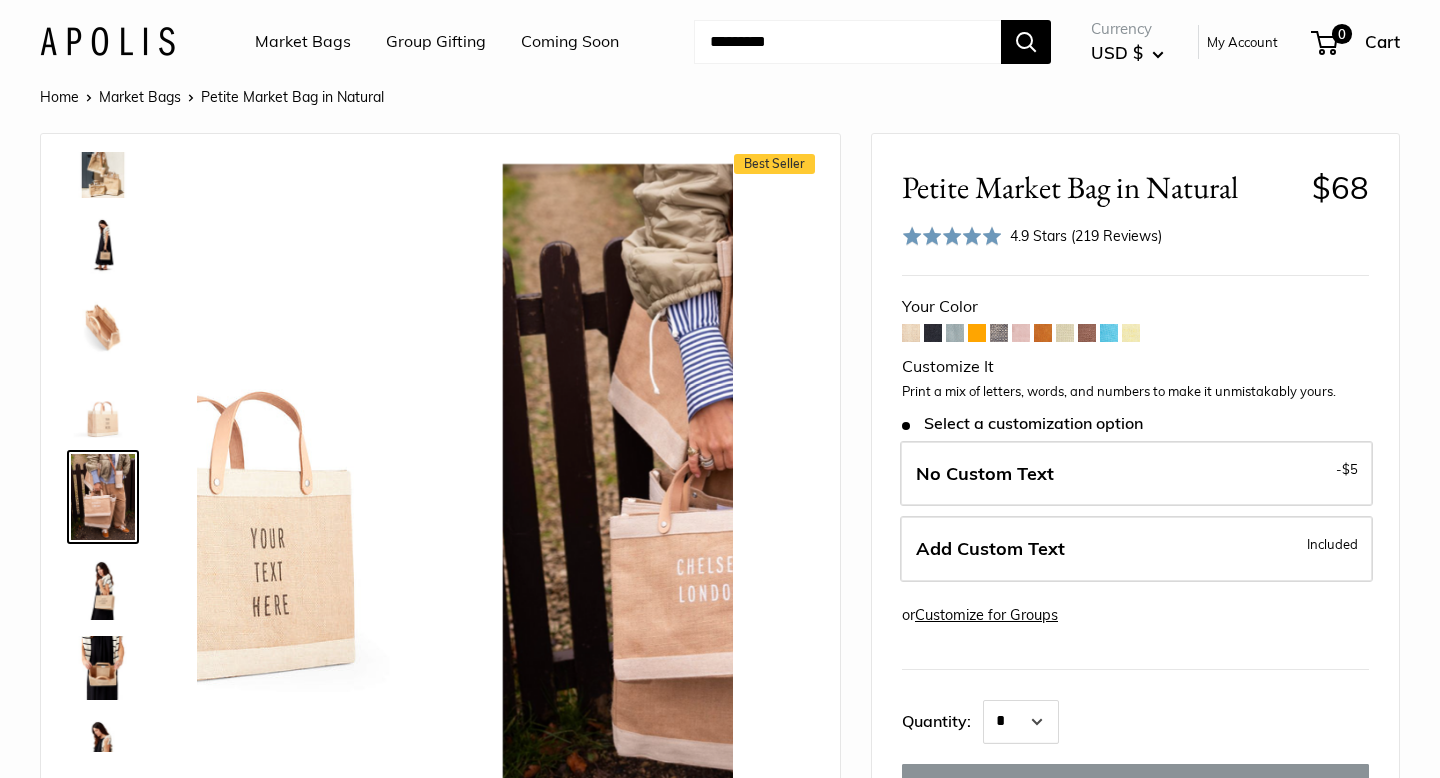 scroll, scrollTop: 233, scrollLeft: 0, axis: vertical 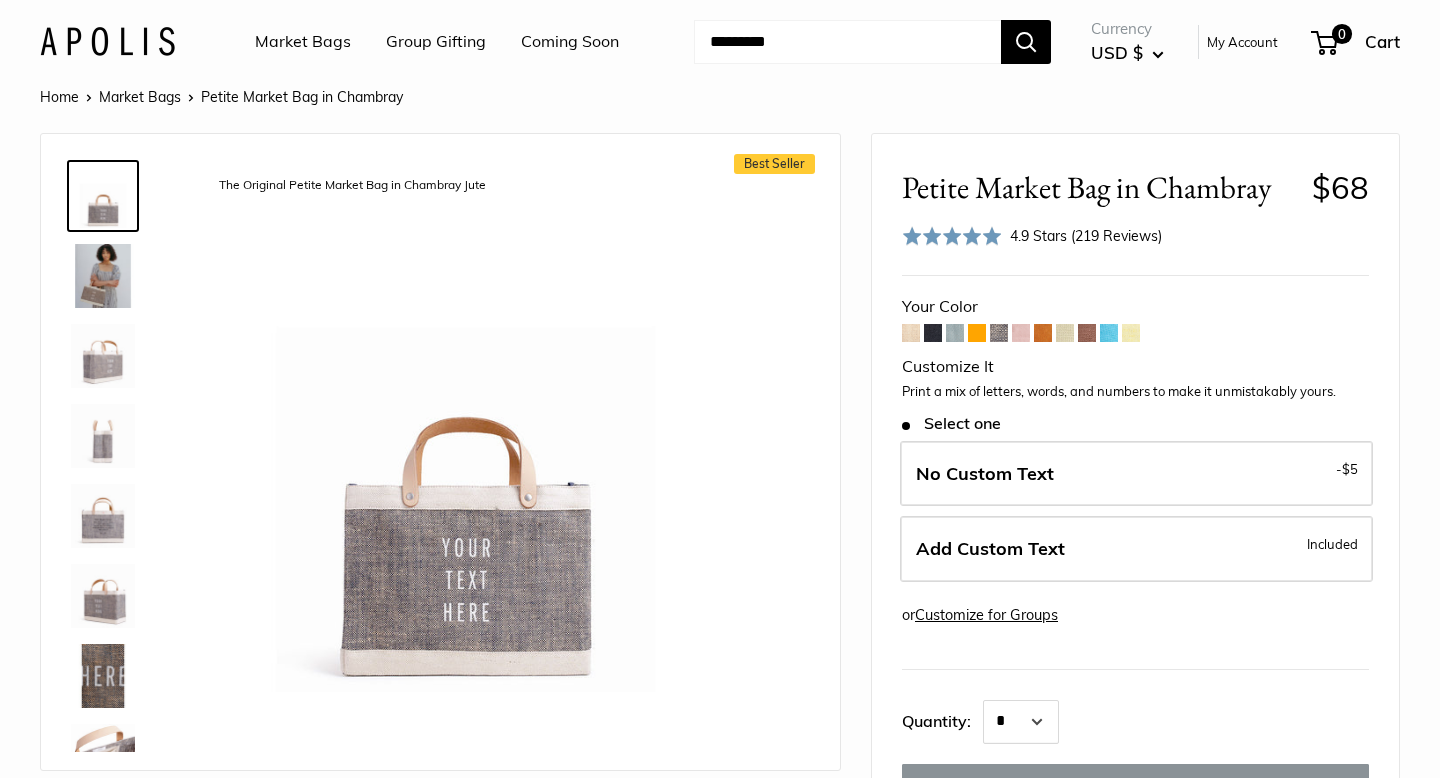 click at bounding box center [1087, 333] 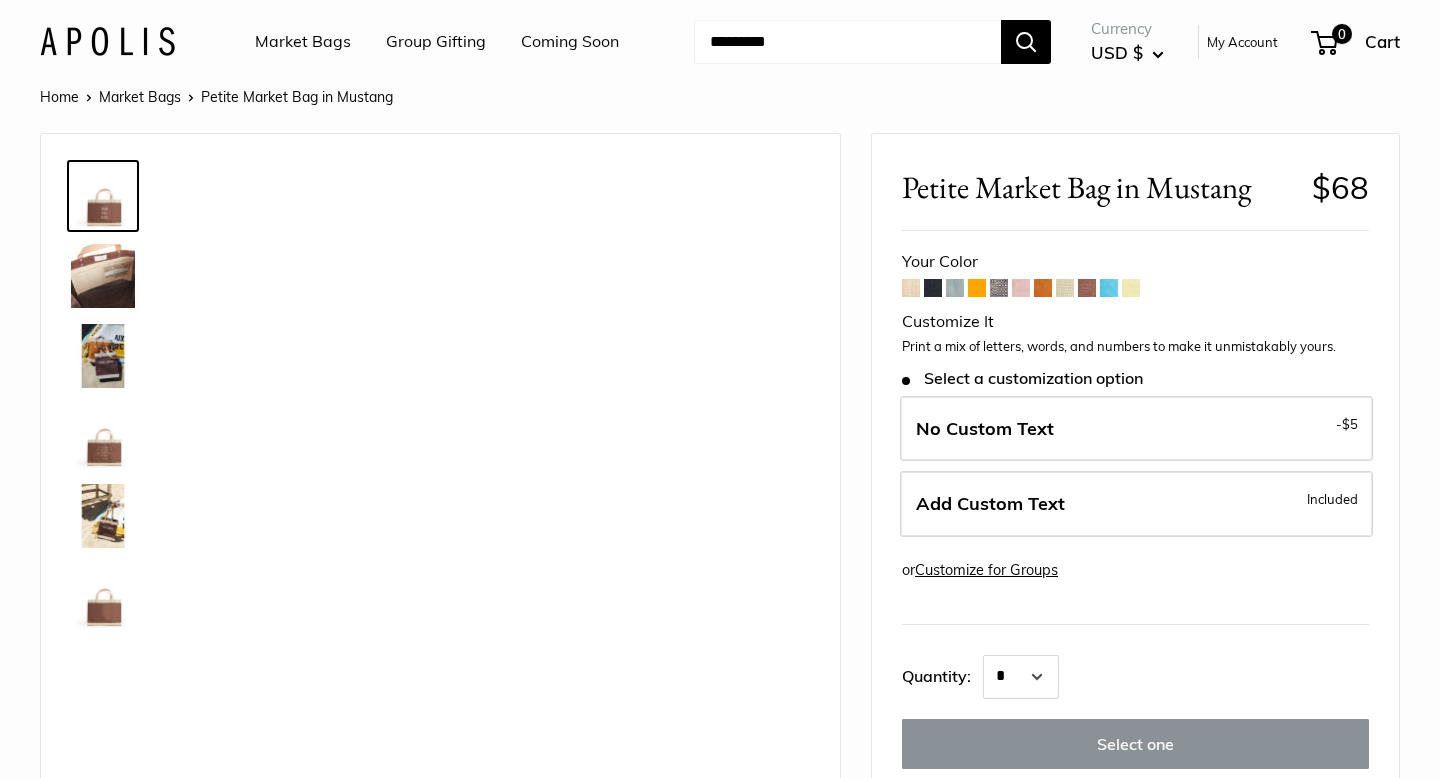 scroll, scrollTop: 0, scrollLeft: 0, axis: both 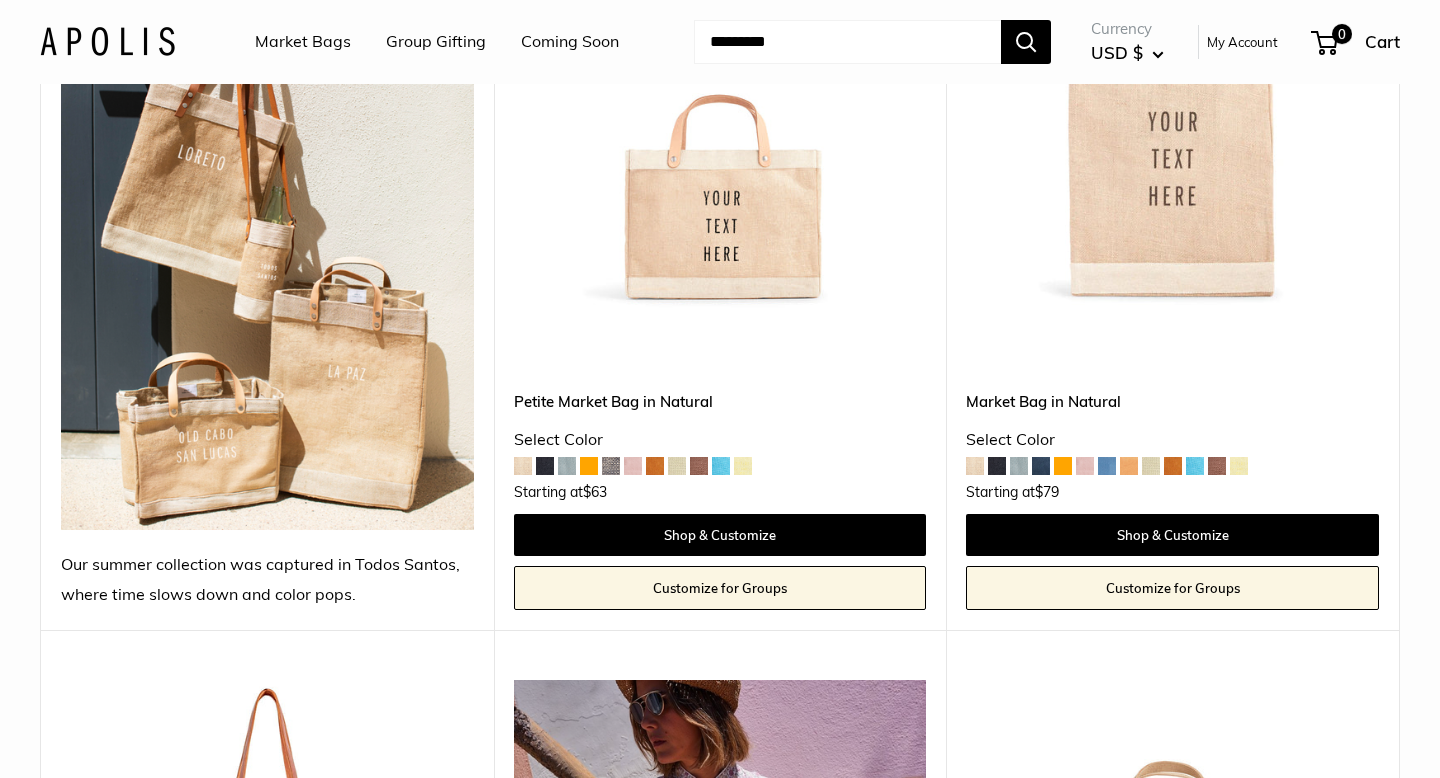 click on "Find yours
Size
Holds a Little
View" at bounding box center [720, 5695] 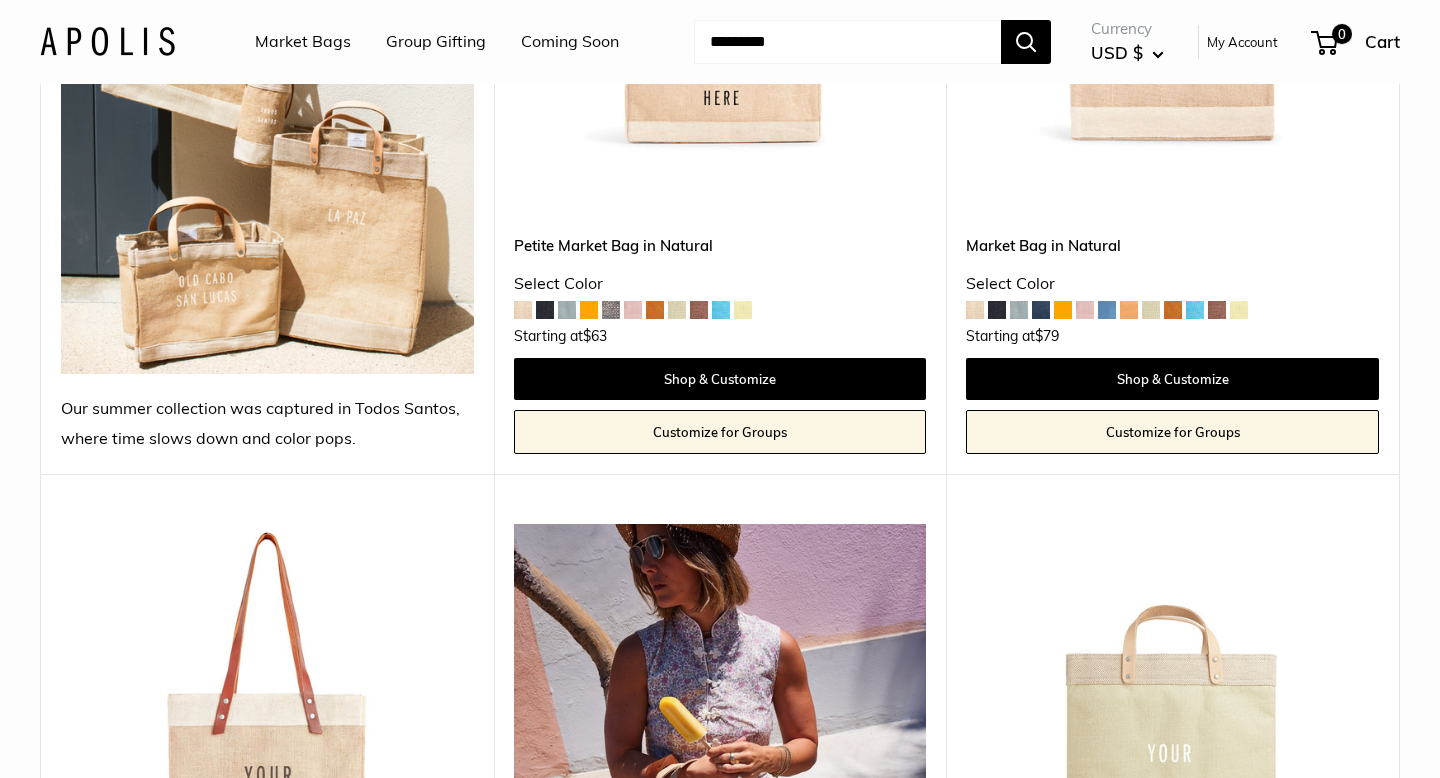scroll, scrollTop: 600, scrollLeft: 0, axis: vertical 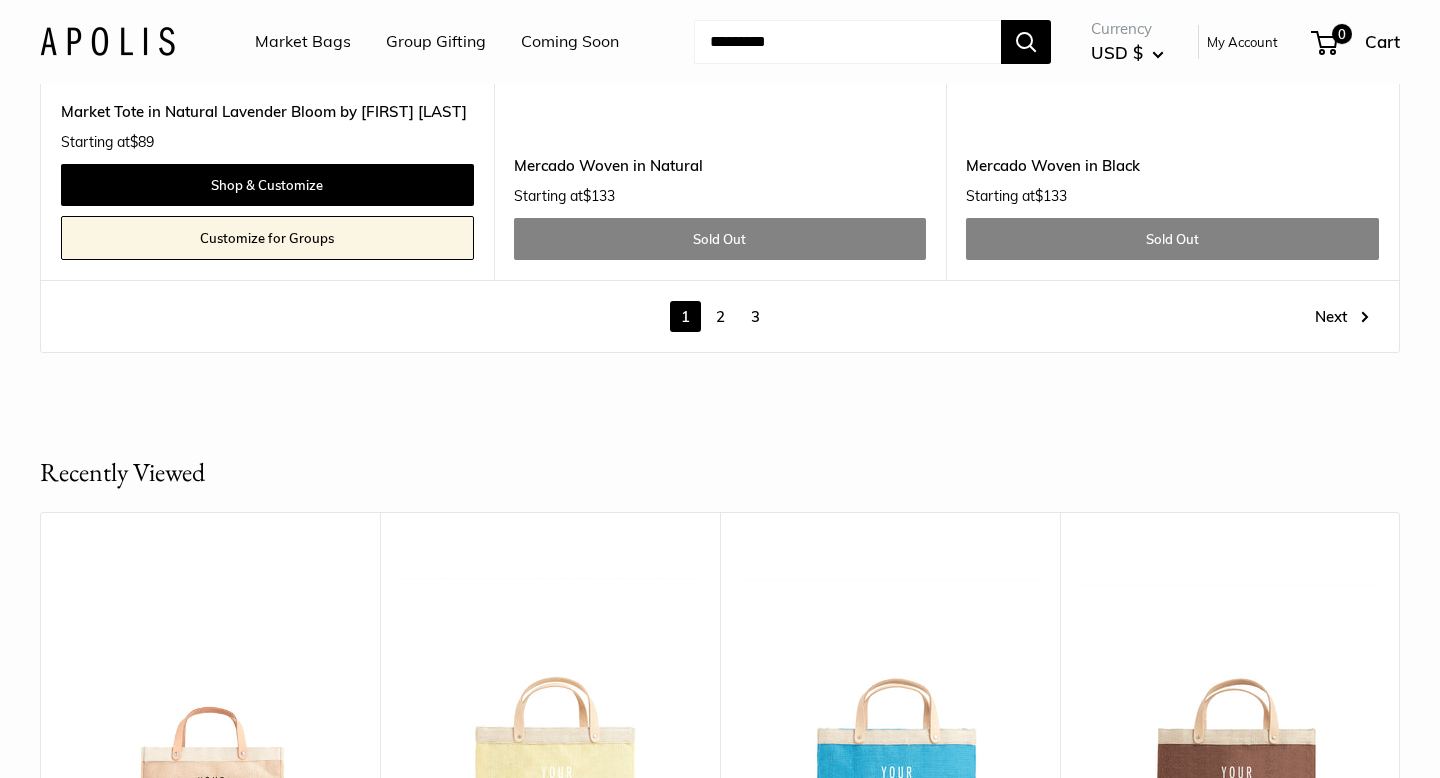 click on "2" at bounding box center (720, 316) 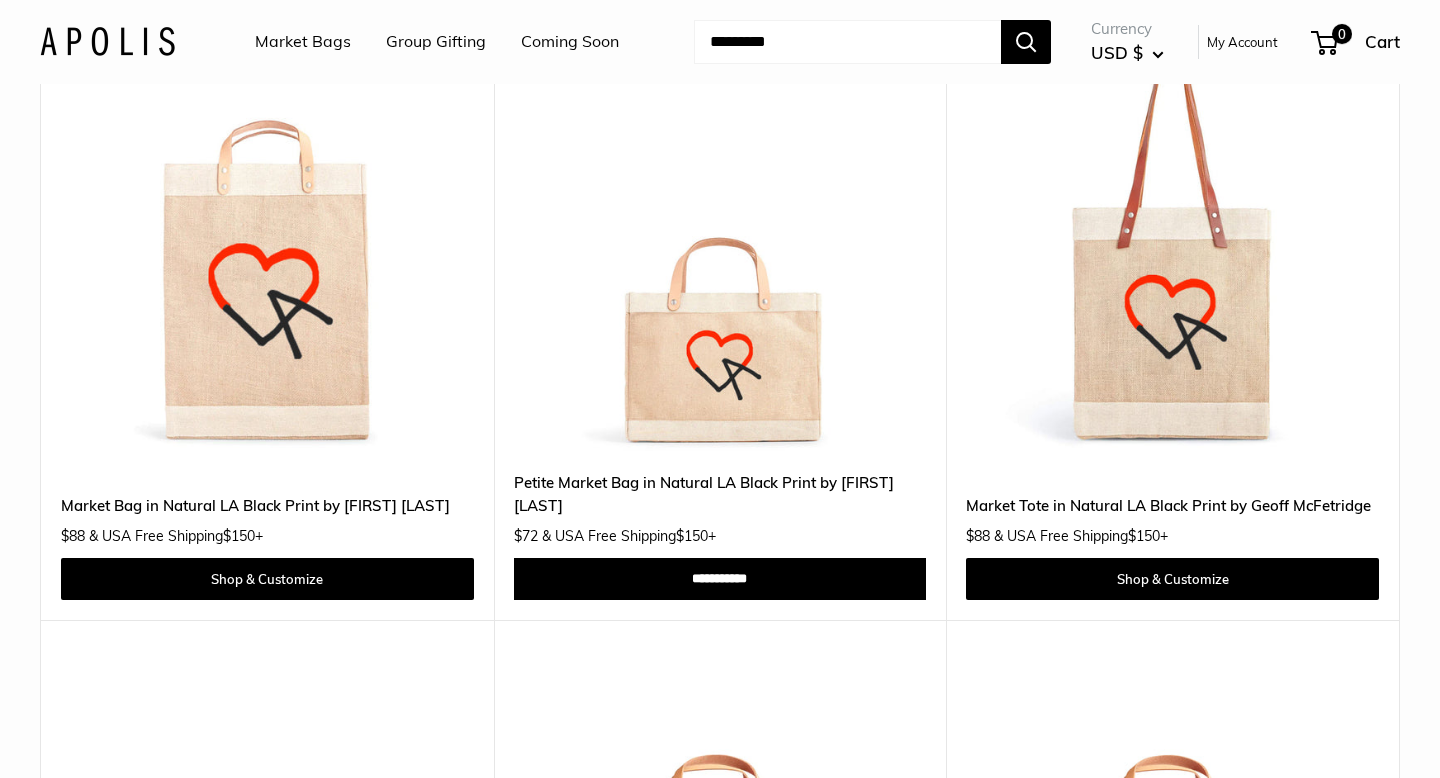 scroll, scrollTop: 984, scrollLeft: 0, axis: vertical 